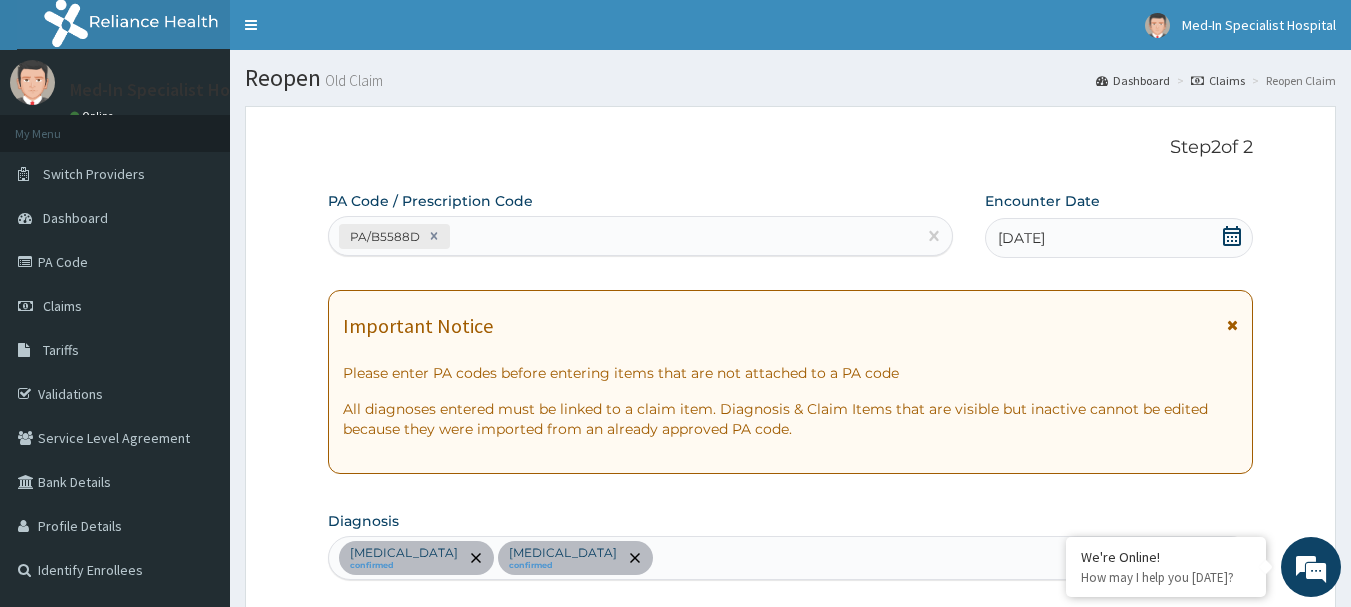 scroll, scrollTop: 755, scrollLeft: 0, axis: vertical 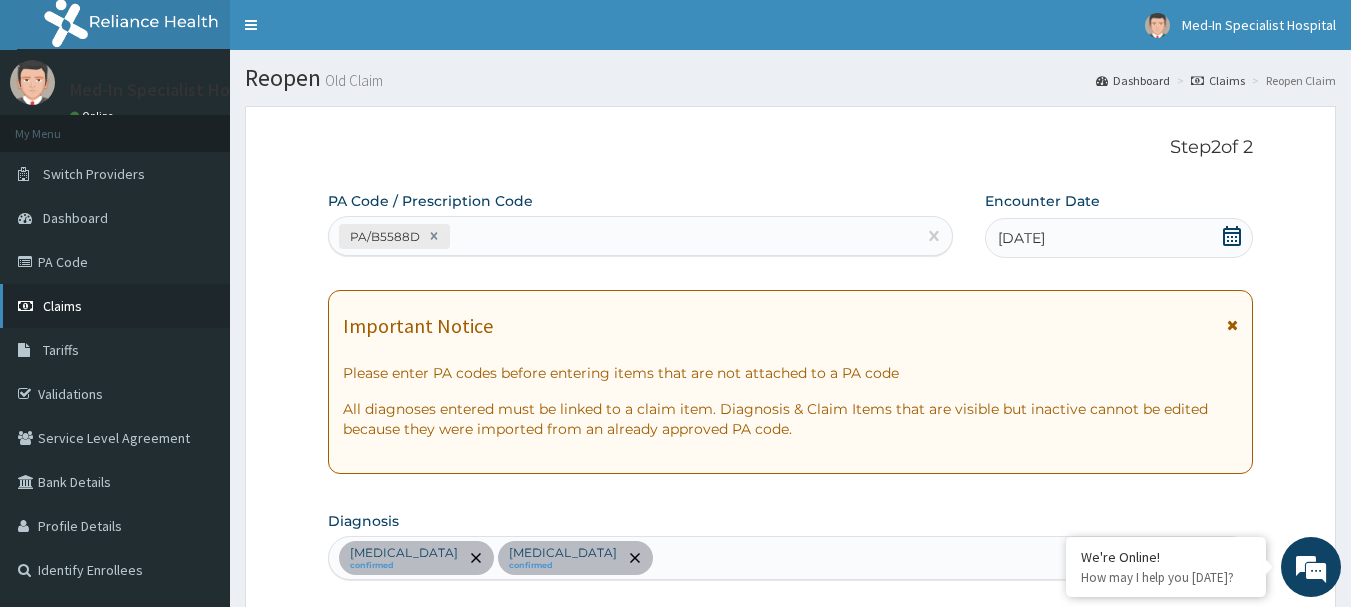 click on "Claims" at bounding box center (62, 306) 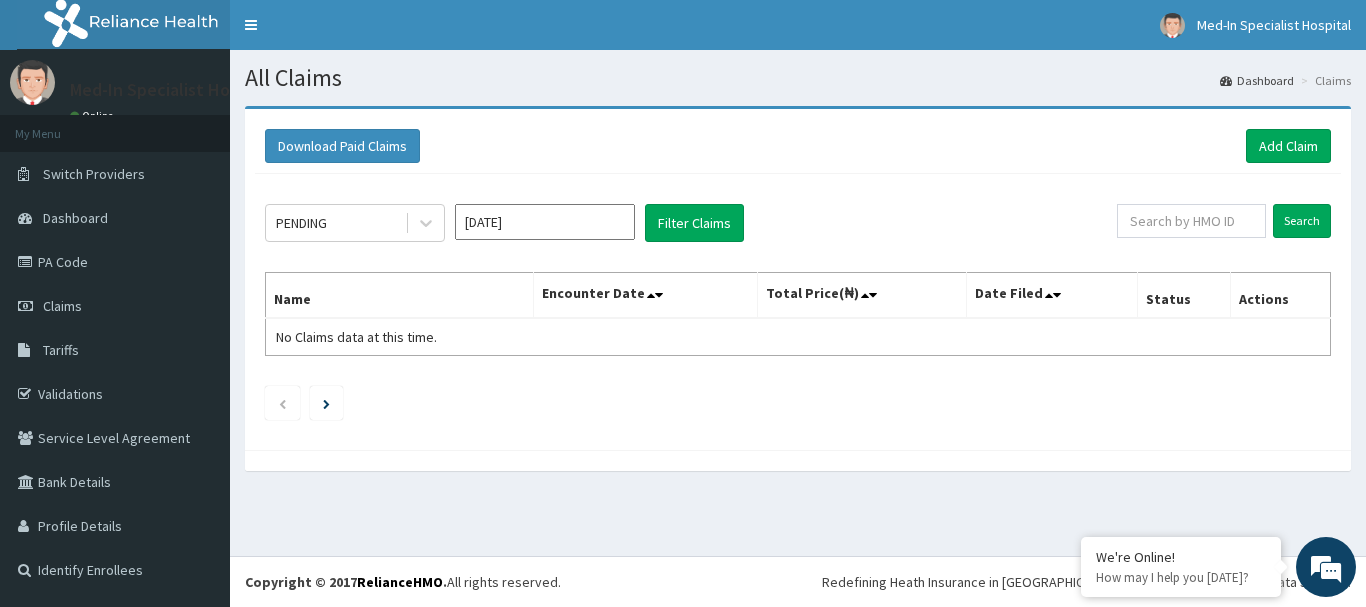 scroll, scrollTop: 0, scrollLeft: 0, axis: both 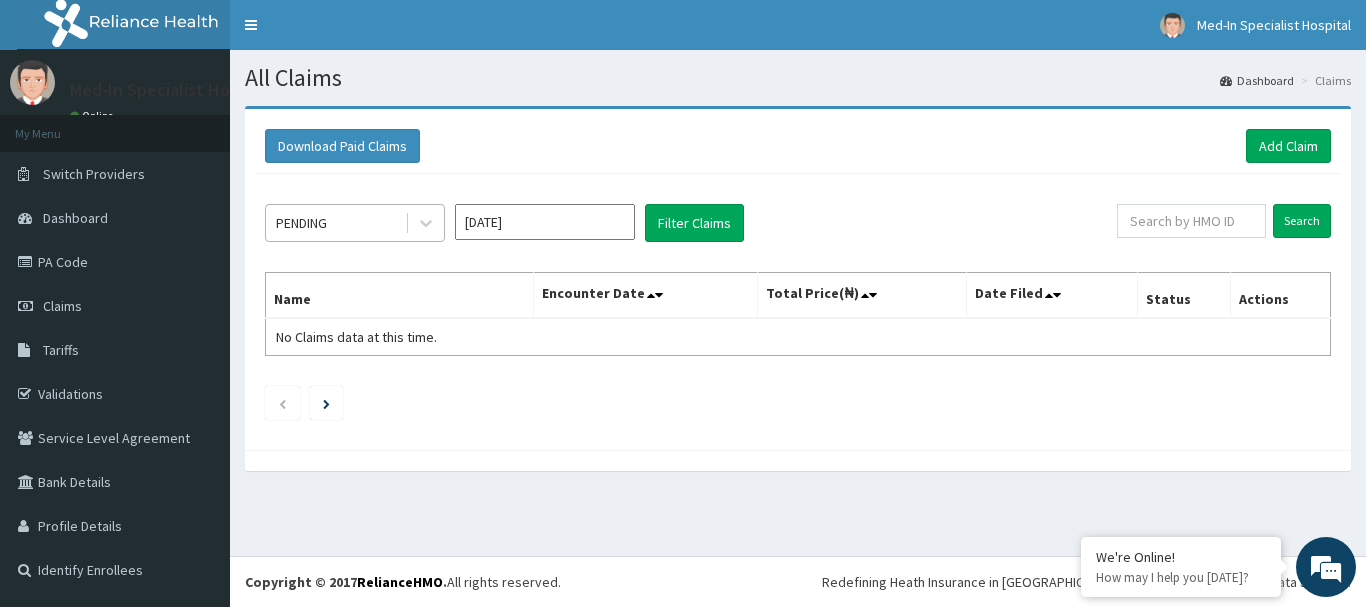 click on "PENDING" at bounding box center (335, 223) 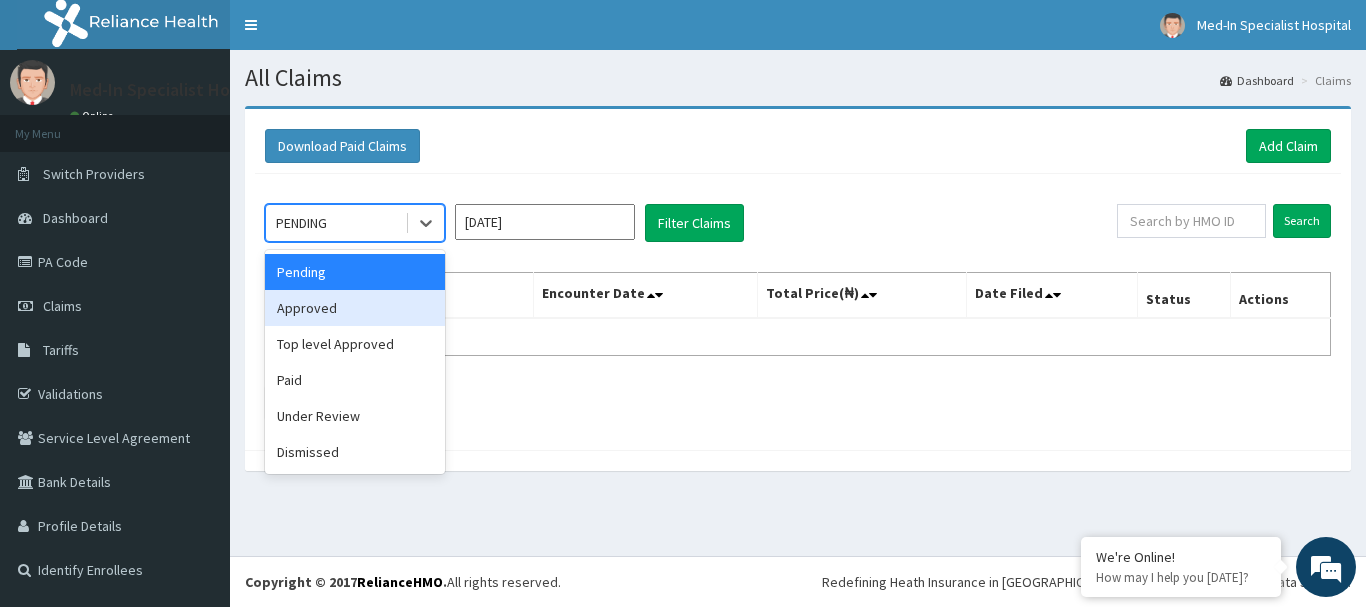 click on "Approved" at bounding box center [355, 308] 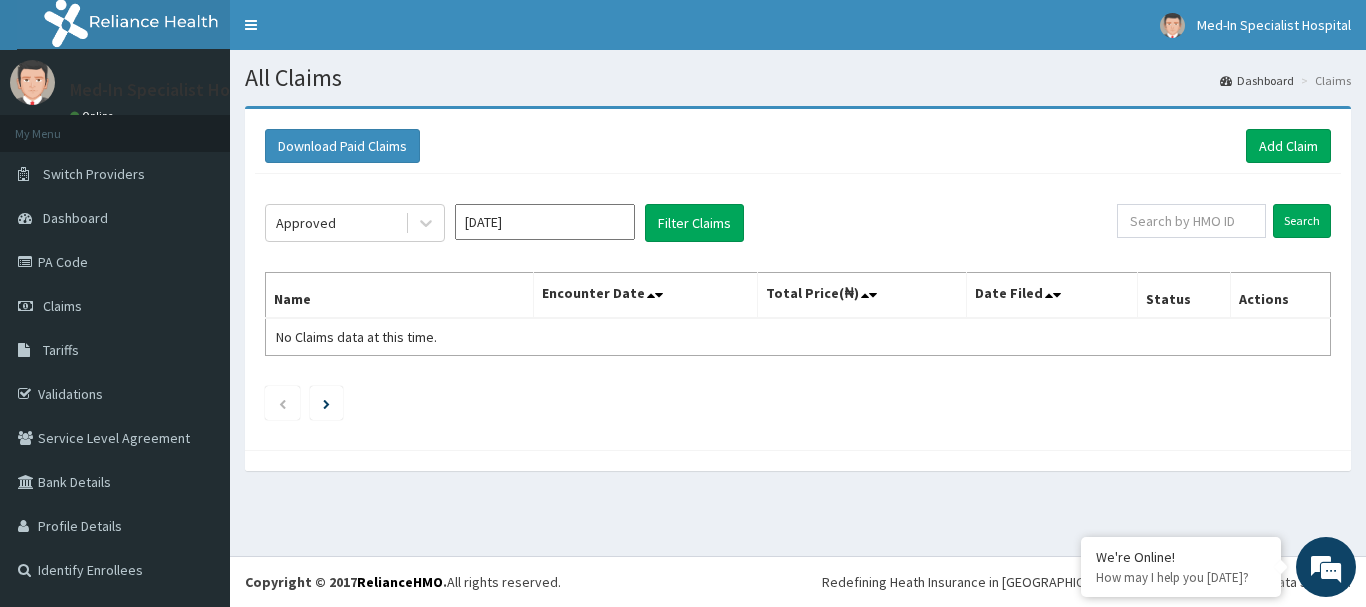 click on "Approved Jul 2025 Filter Claims Search Name Encounter Date Total Price(₦) Date Filed Status Actions No Claims data at this time." 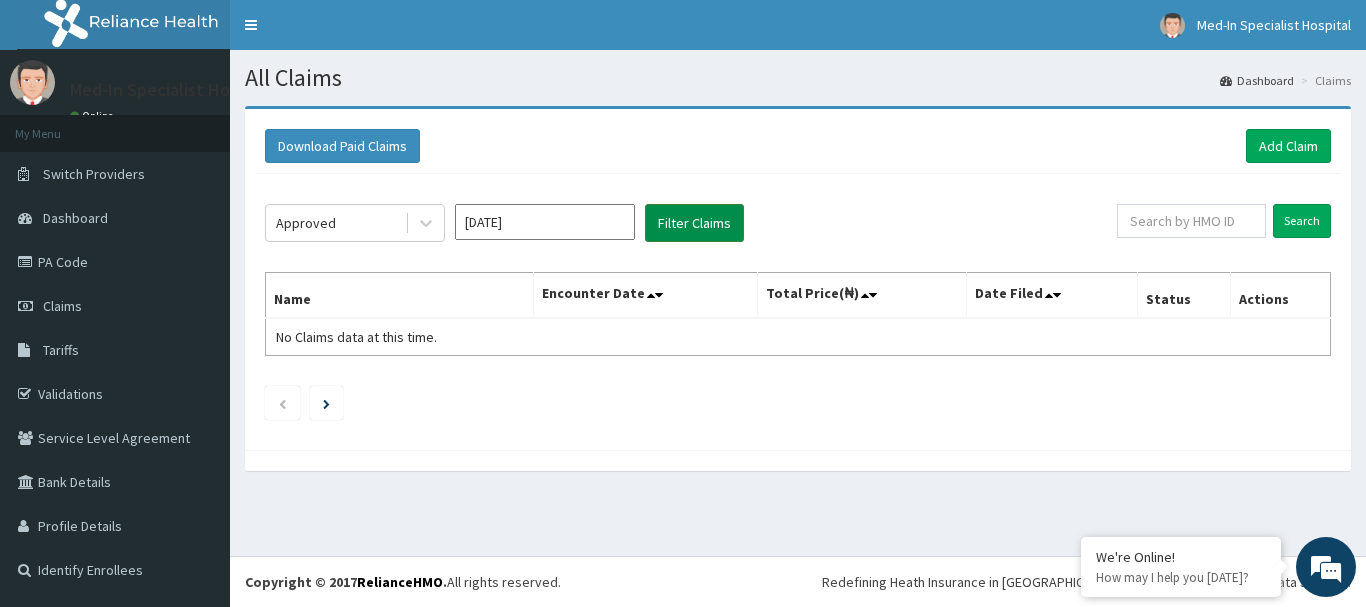 click on "Filter Claims" at bounding box center (694, 223) 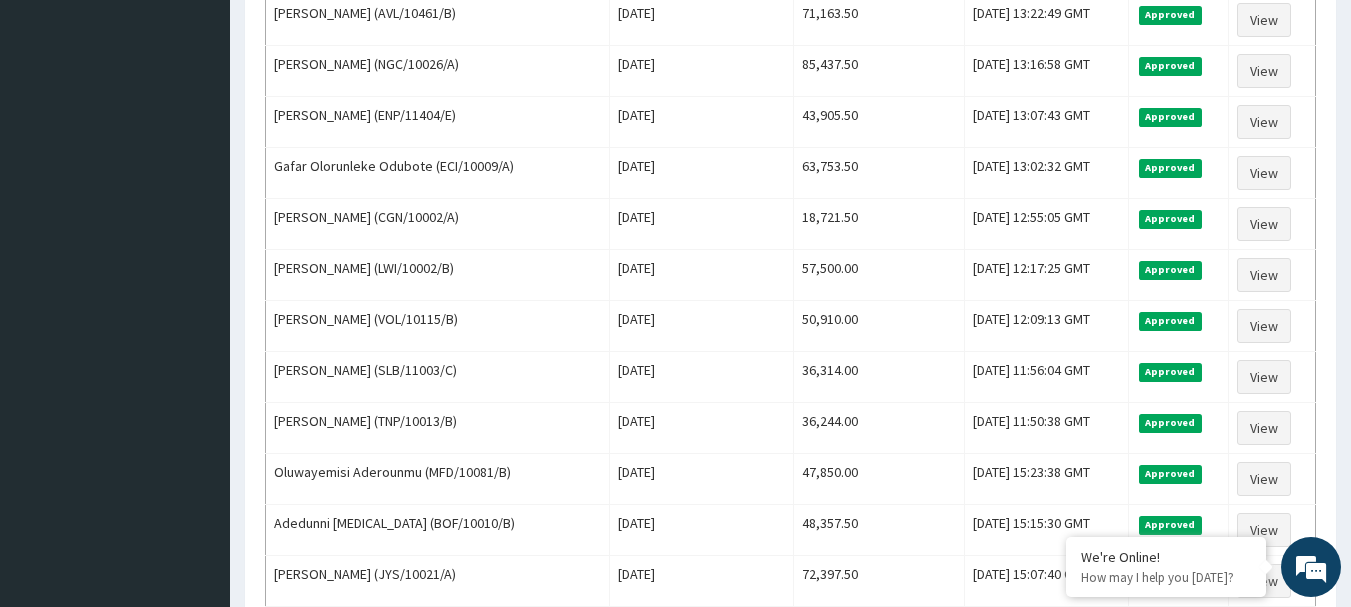 scroll, scrollTop: 1400, scrollLeft: 0, axis: vertical 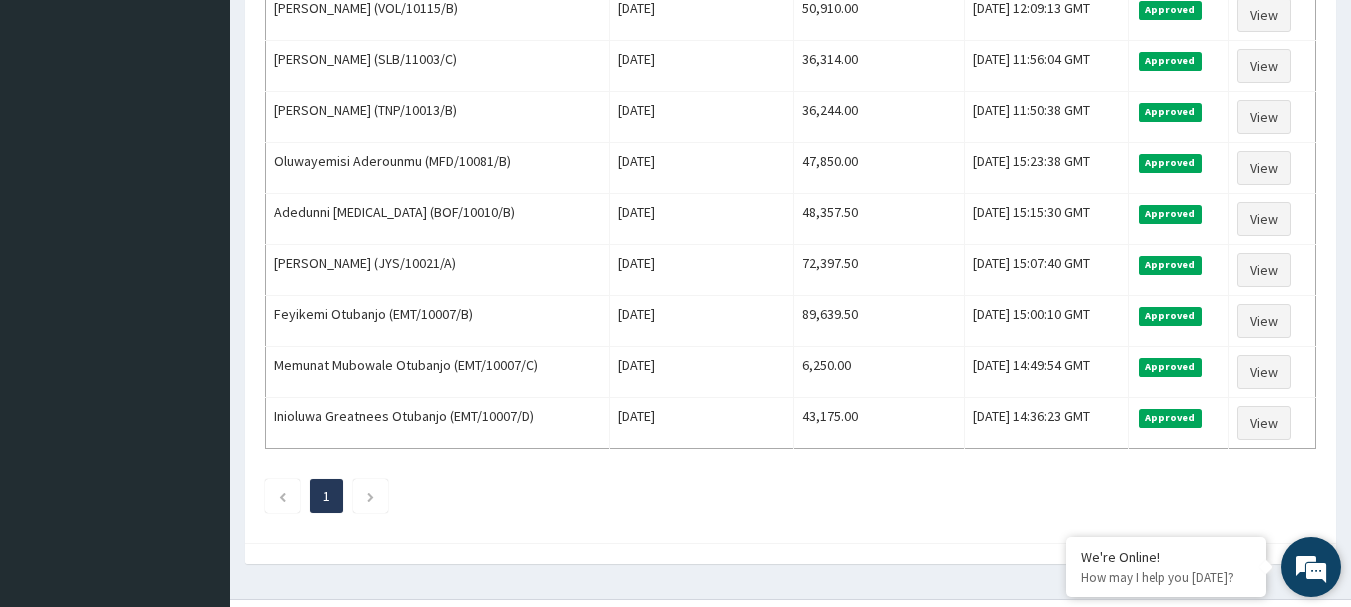 click at bounding box center (1311, 567) 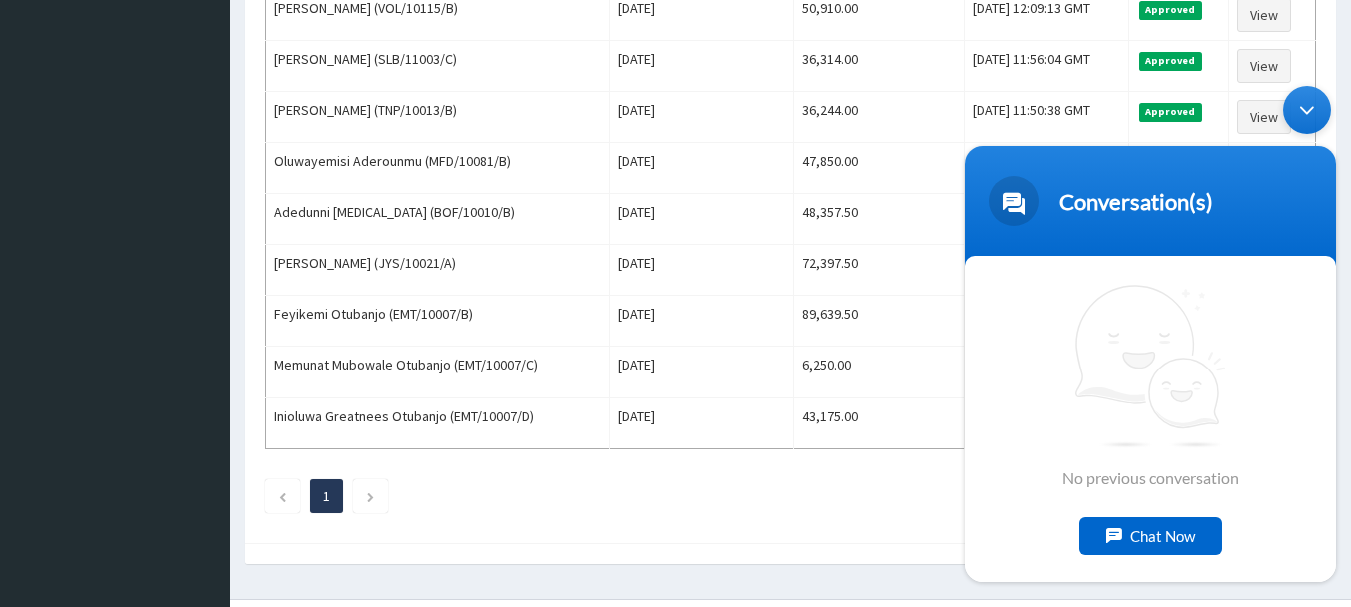 click on "Chat Now" at bounding box center [1150, 536] 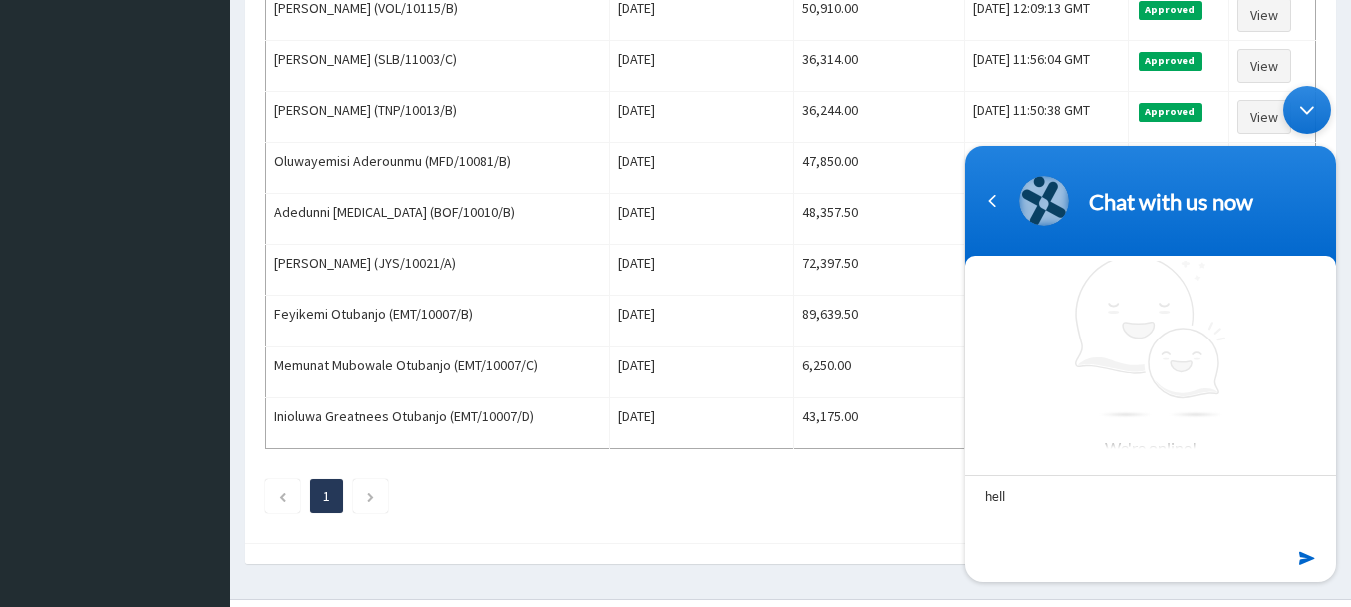 type on "hello" 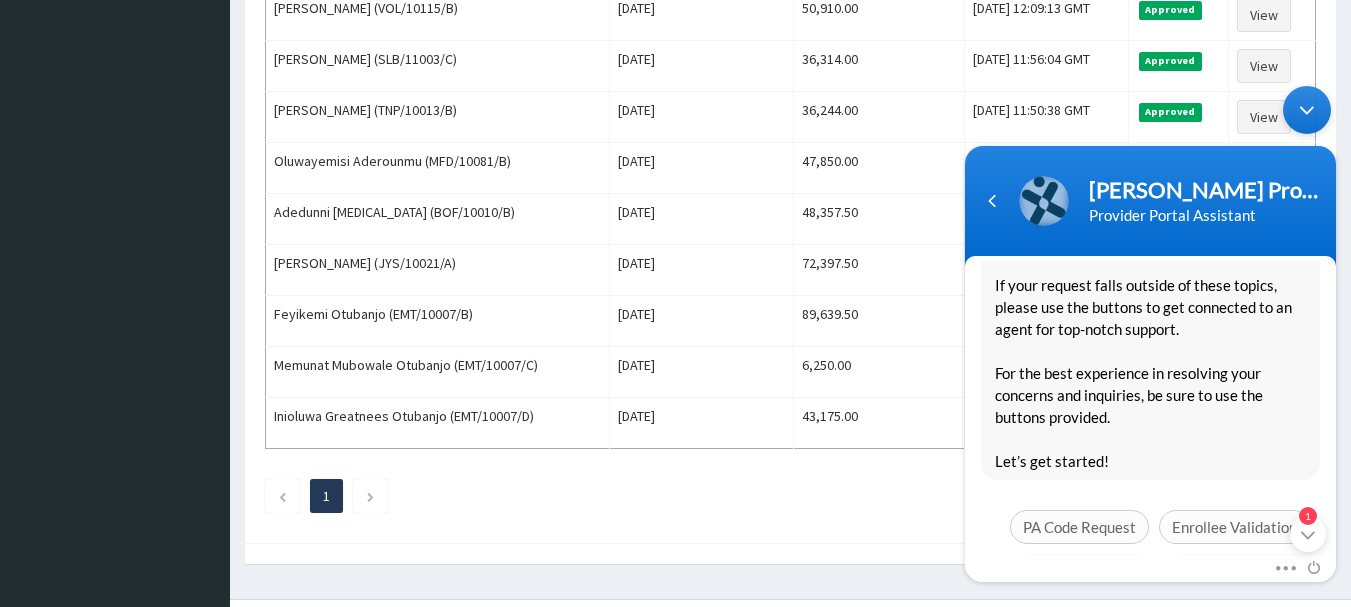 scroll, scrollTop: 408, scrollLeft: 0, axis: vertical 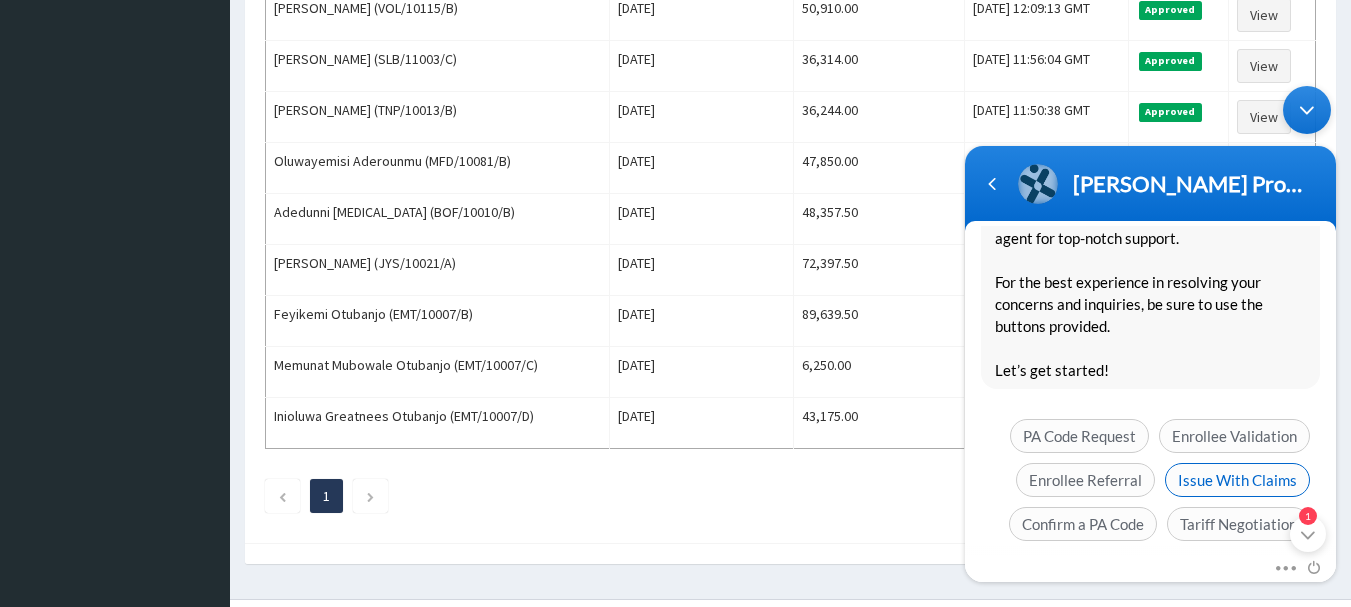 click on "Issue With Claims" at bounding box center (1237, 480) 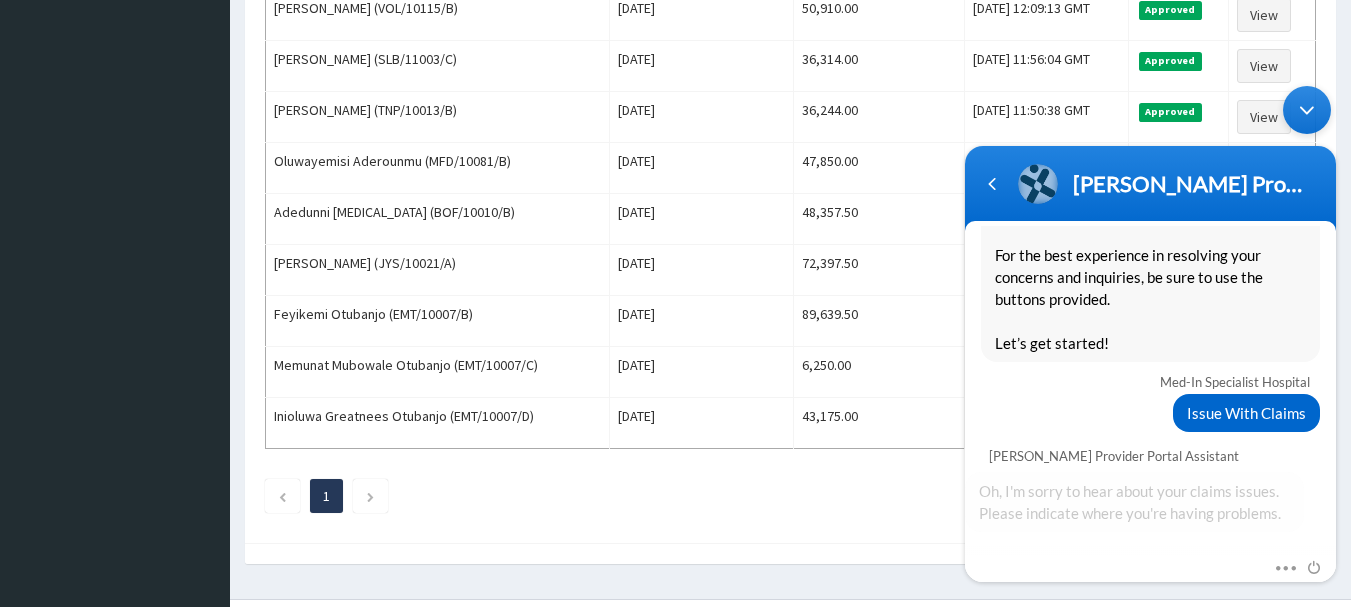scroll, scrollTop: 490, scrollLeft: 0, axis: vertical 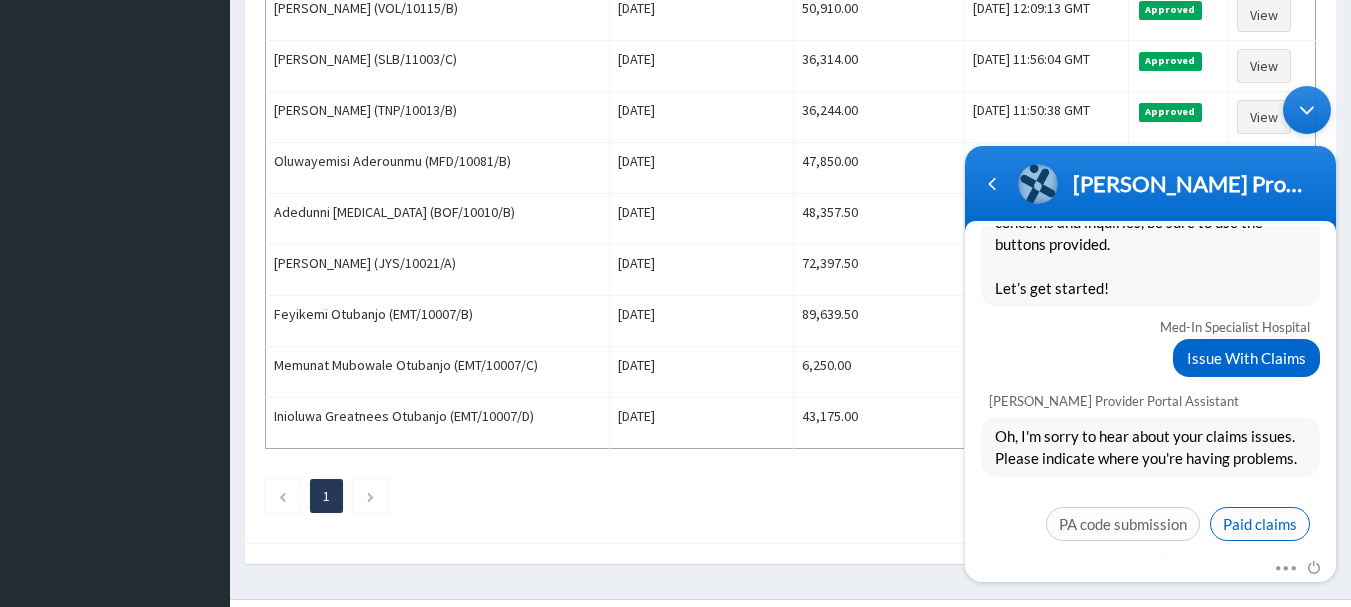 click on "Paid claims" at bounding box center (1260, 524) 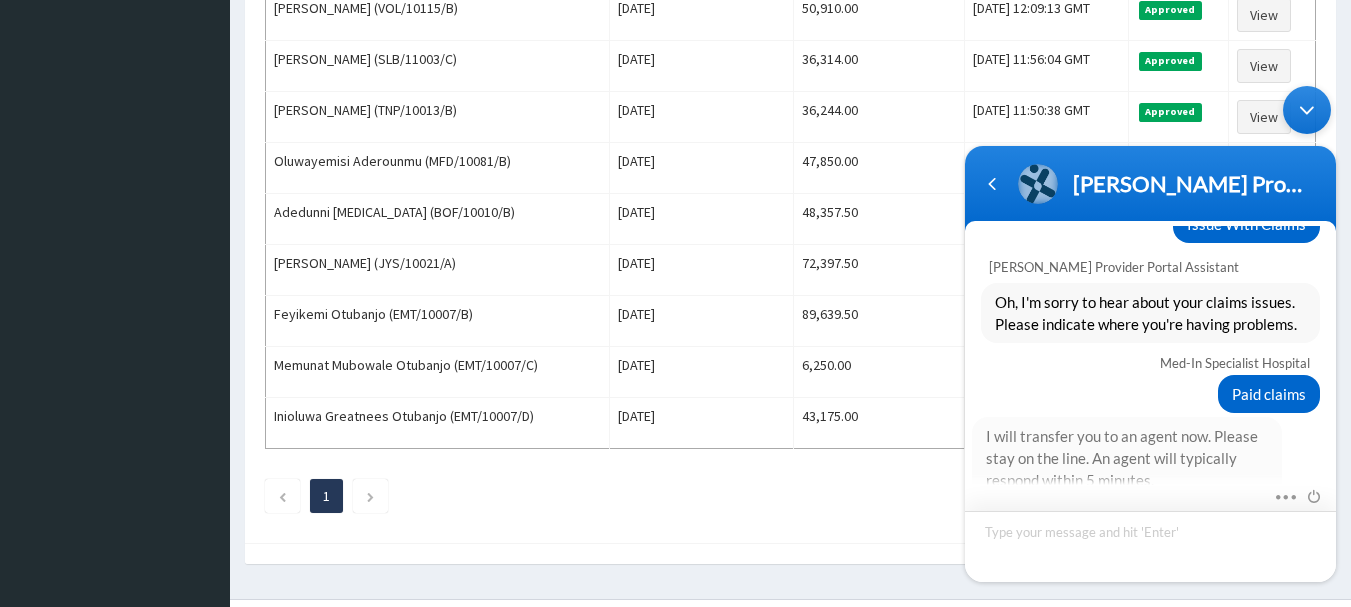 scroll, scrollTop: 682, scrollLeft: 0, axis: vertical 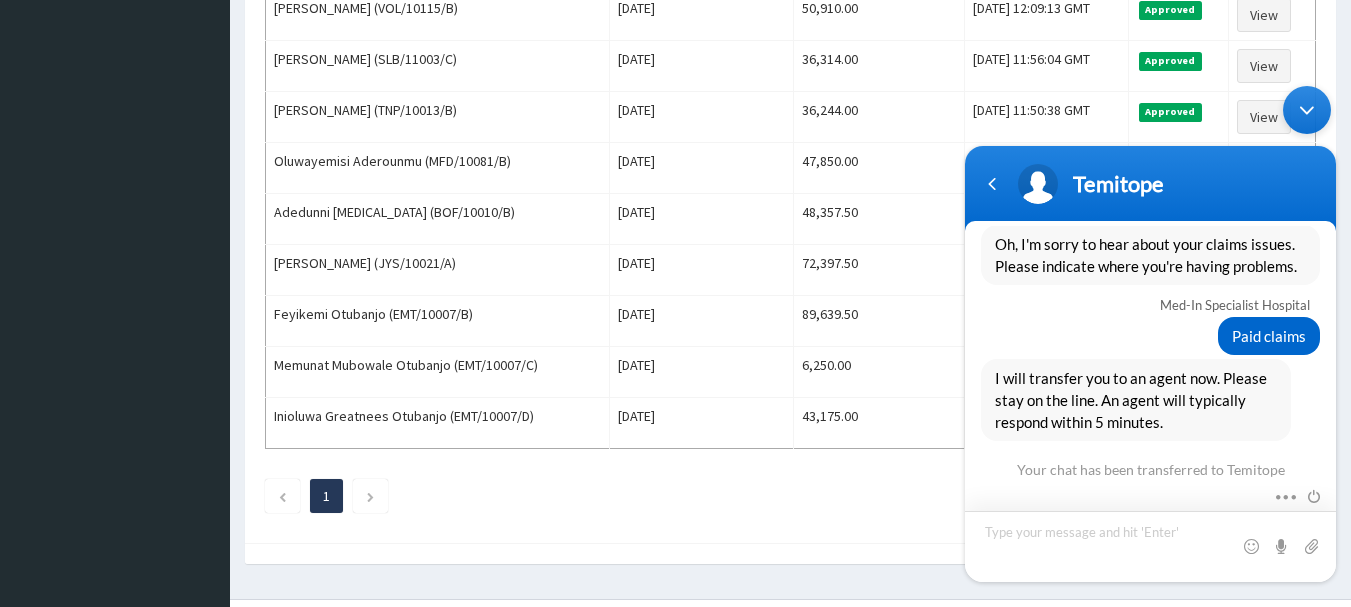 click at bounding box center [1150, 546] 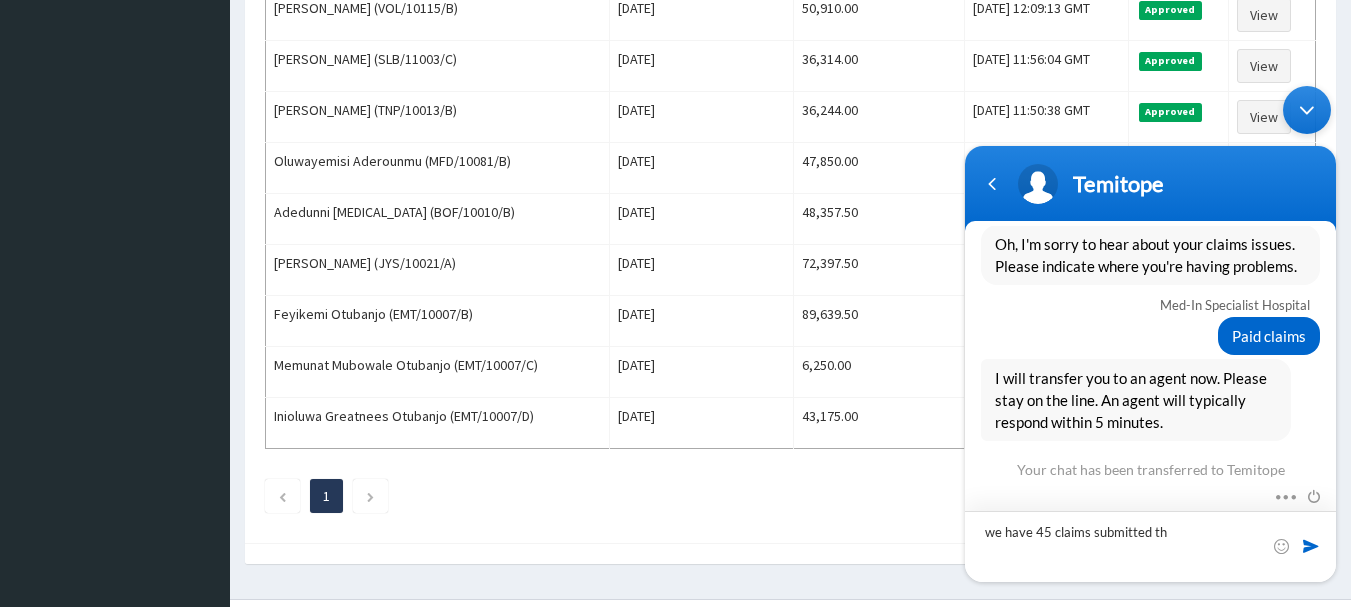 scroll, scrollTop: 842, scrollLeft: 0, axis: vertical 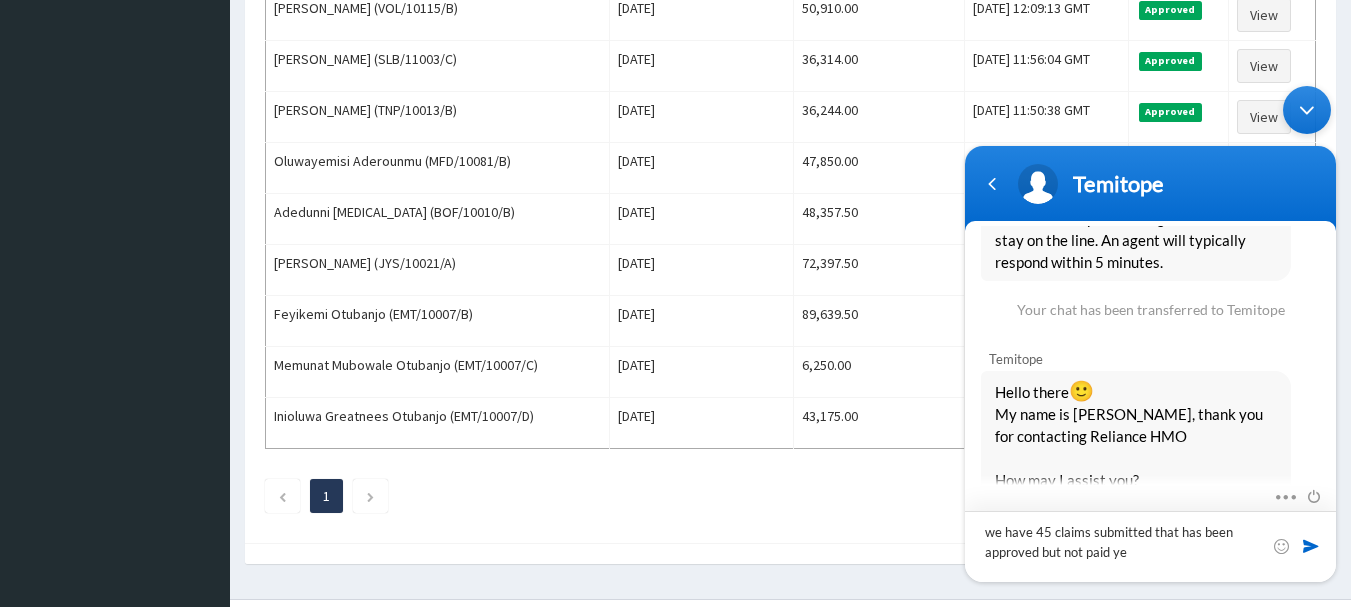 type on "we have 45 claims submitted that has been approved but not paid yet" 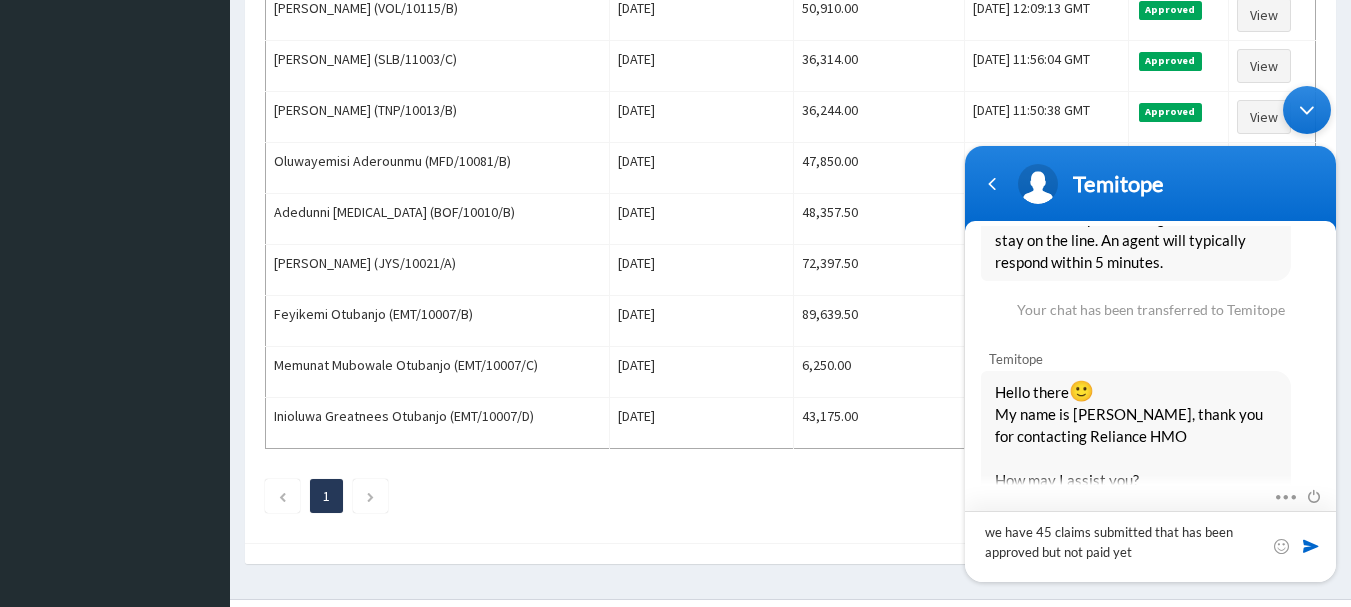 type 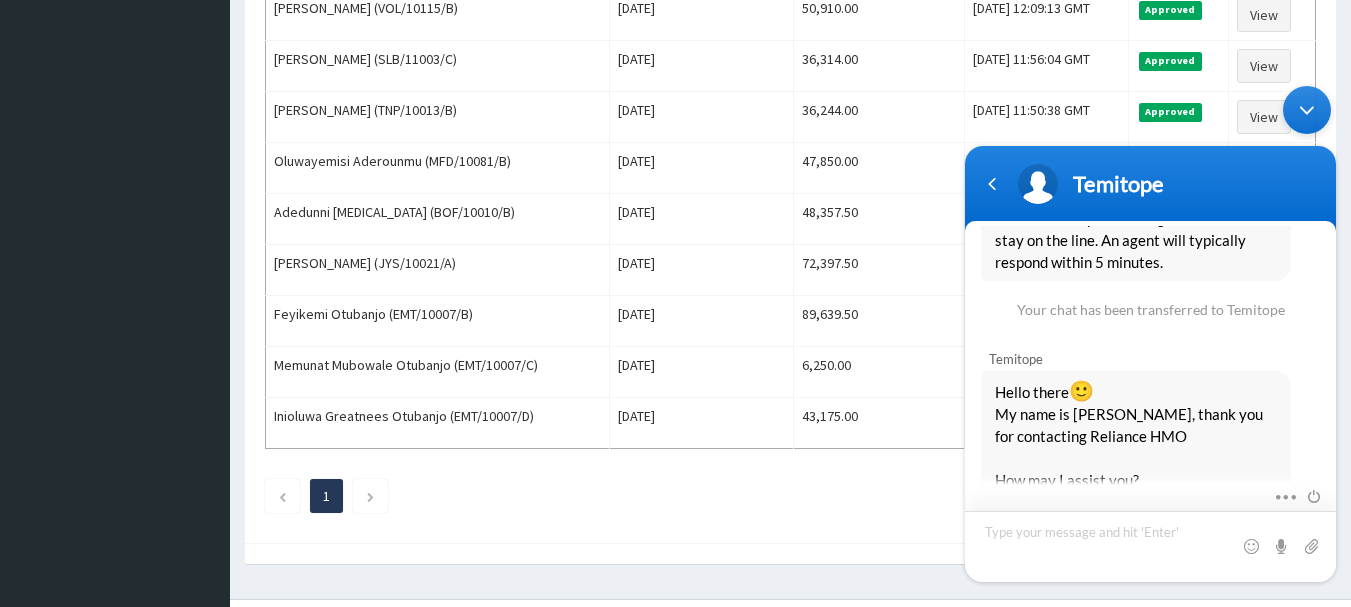 scroll, scrollTop: 934, scrollLeft: 0, axis: vertical 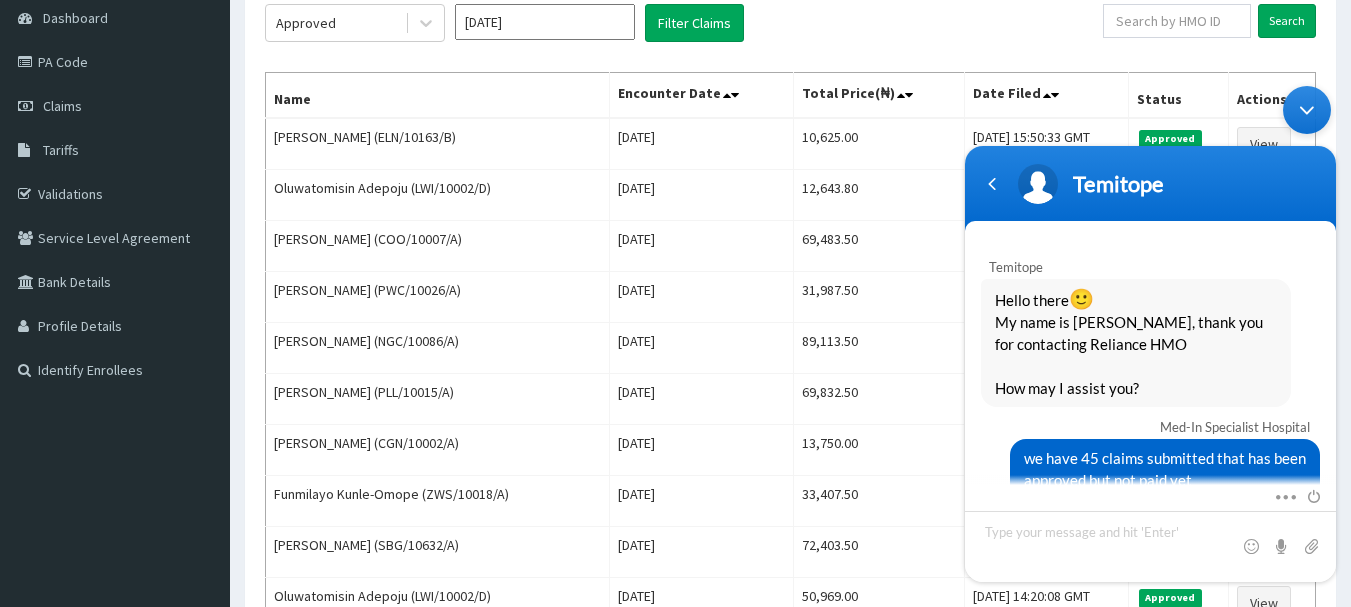 click on "Jul 2025" at bounding box center (545, 22) 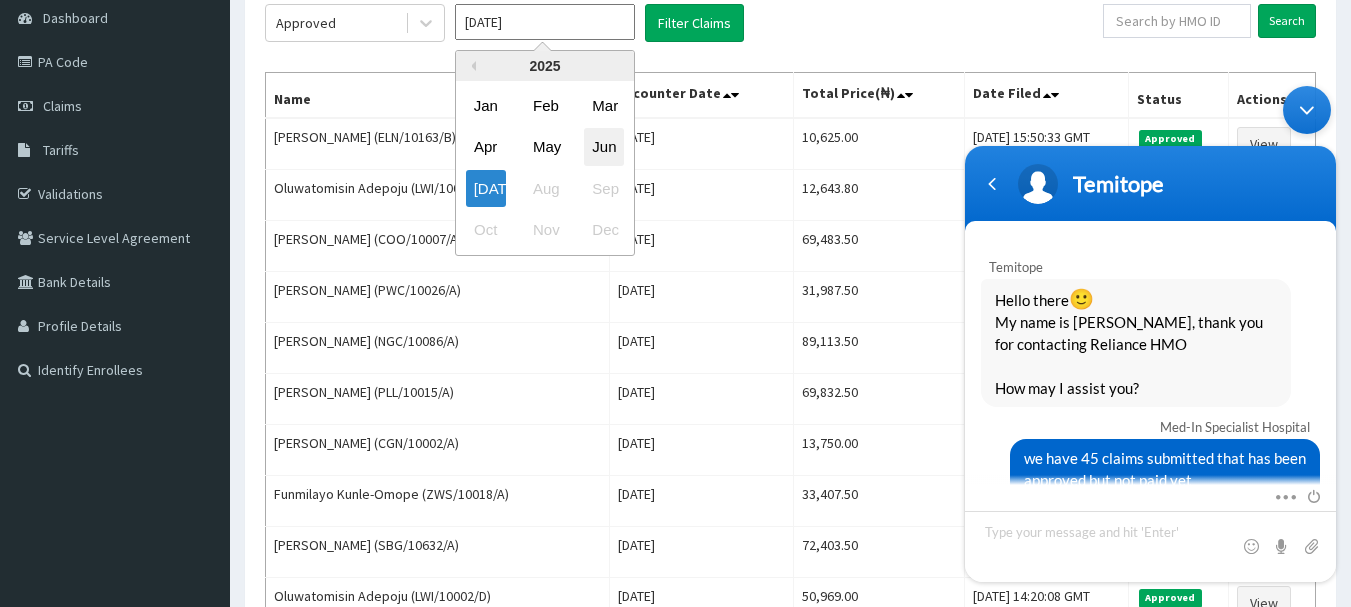 click on "Jun" at bounding box center (604, 147) 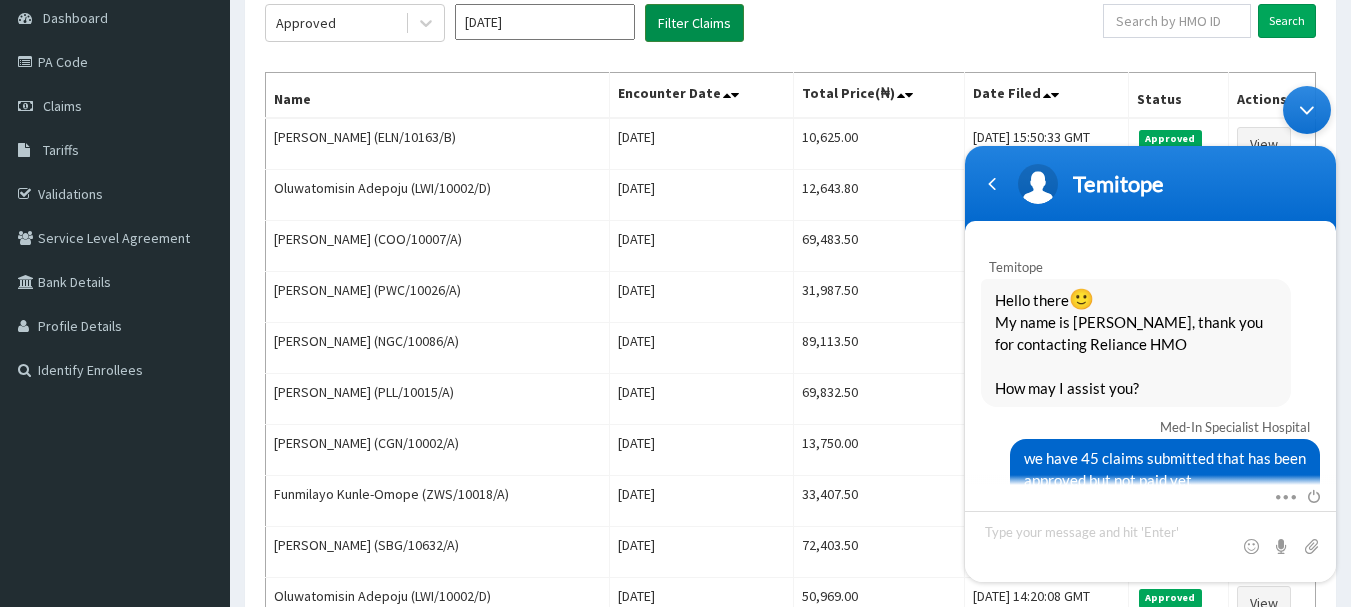 click on "Filter Claims" at bounding box center (694, 23) 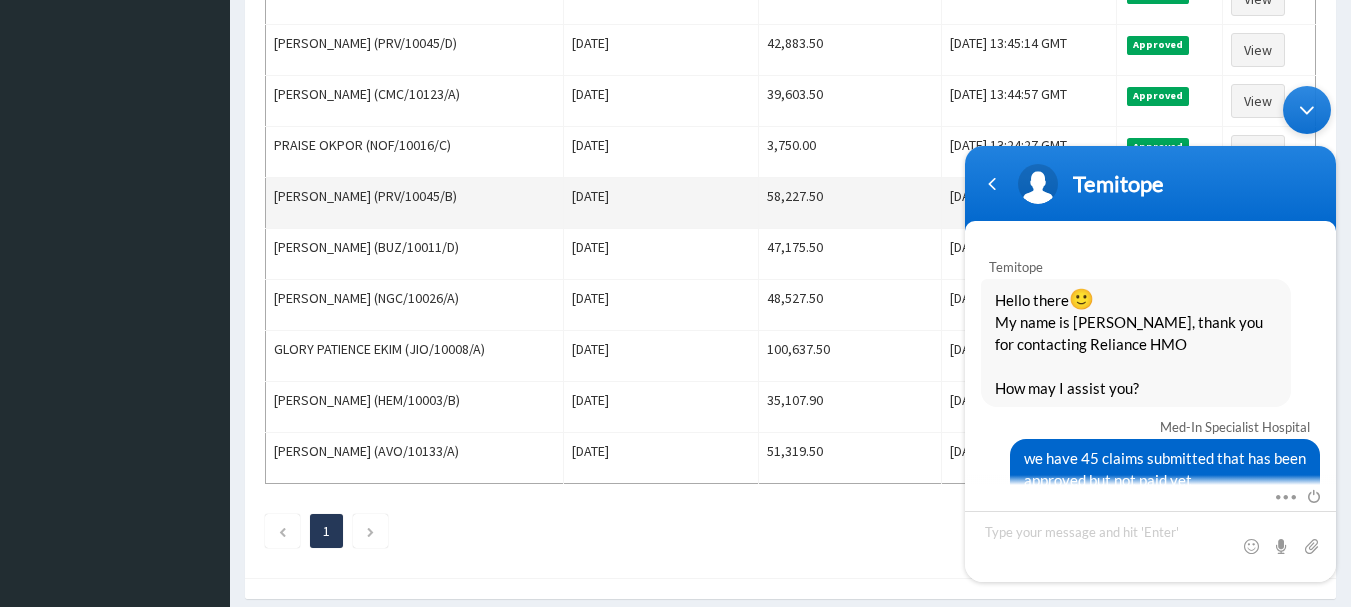 scroll, scrollTop: 678, scrollLeft: 0, axis: vertical 